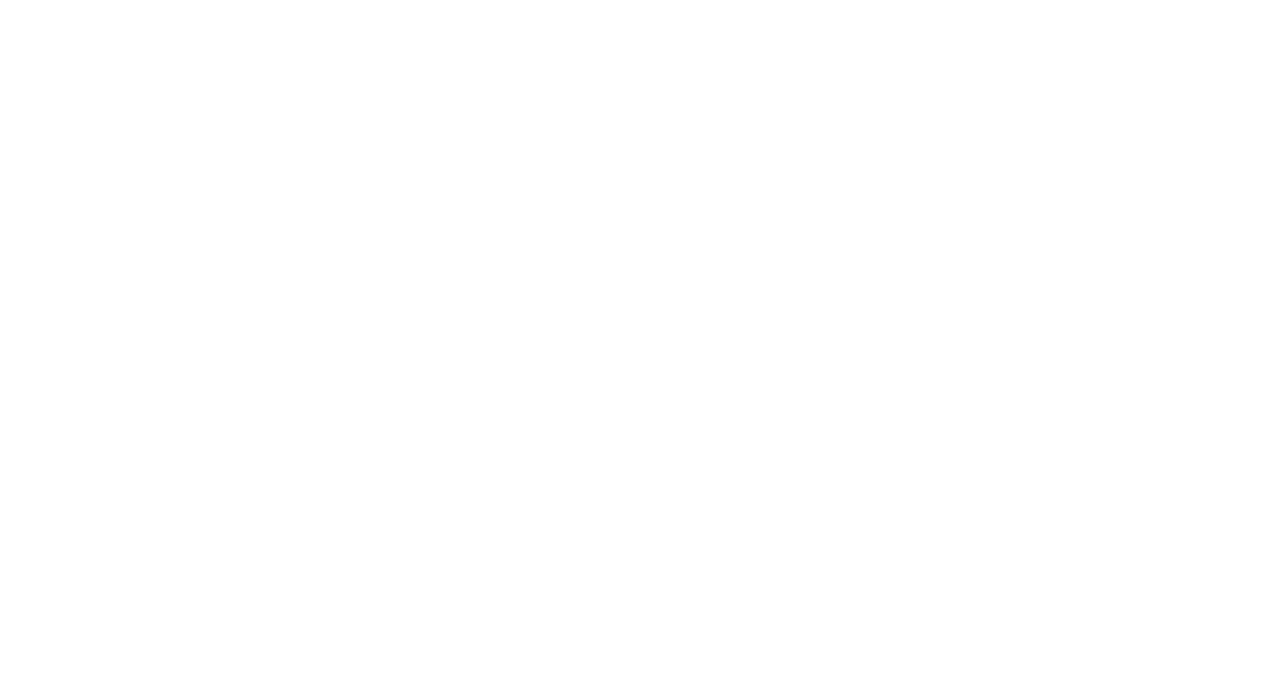 scroll, scrollTop: 0, scrollLeft: 0, axis: both 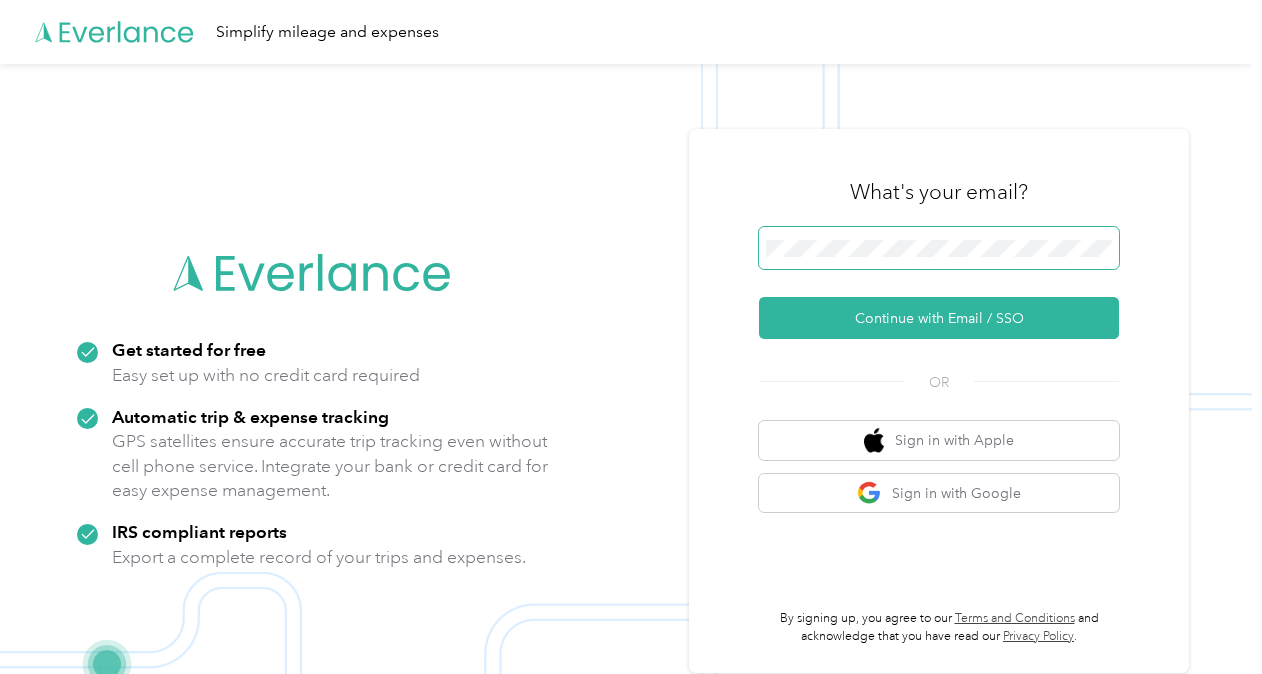click on "Continue with Email / SSO" at bounding box center (939, 318) 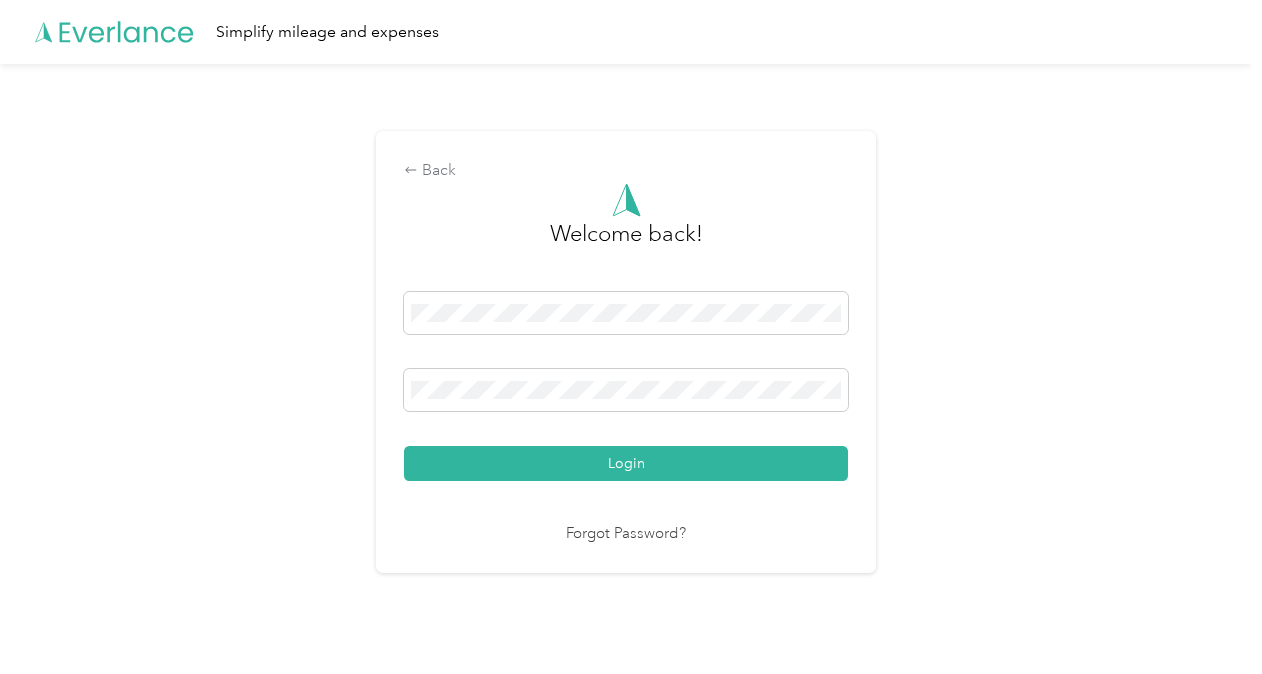 click on "Login" at bounding box center [626, 463] 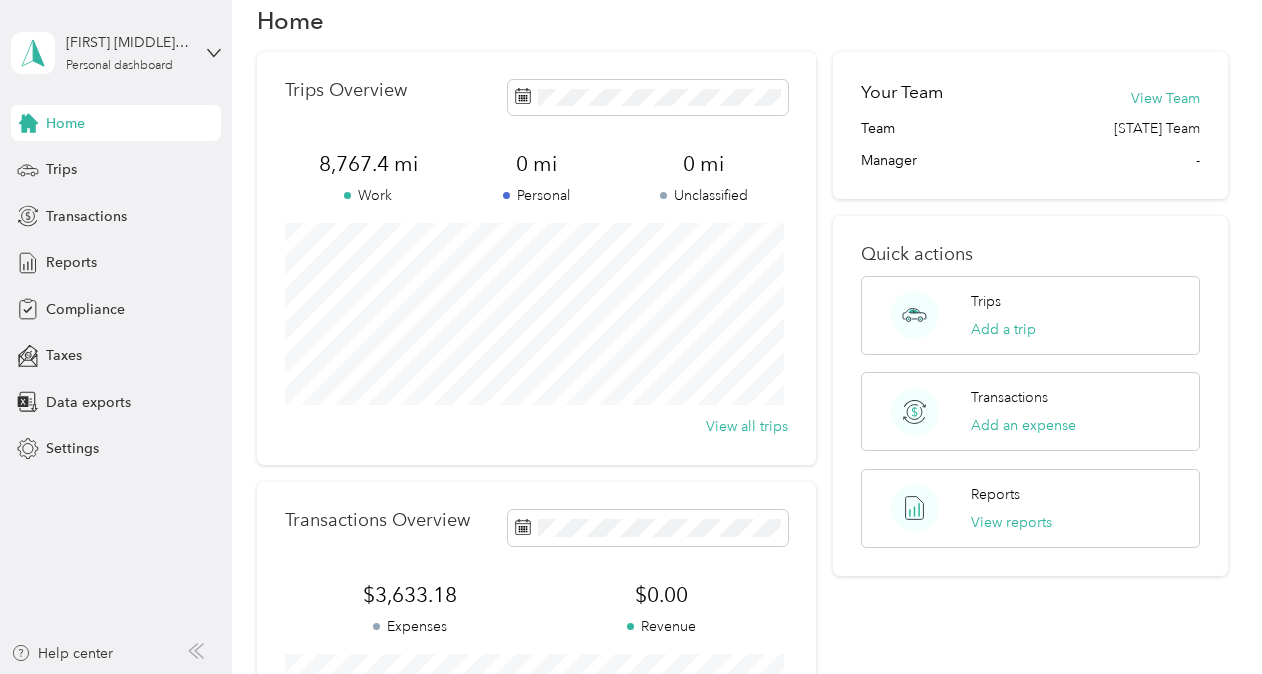 scroll, scrollTop: 26, scrollLeft: 0, axis: vertical 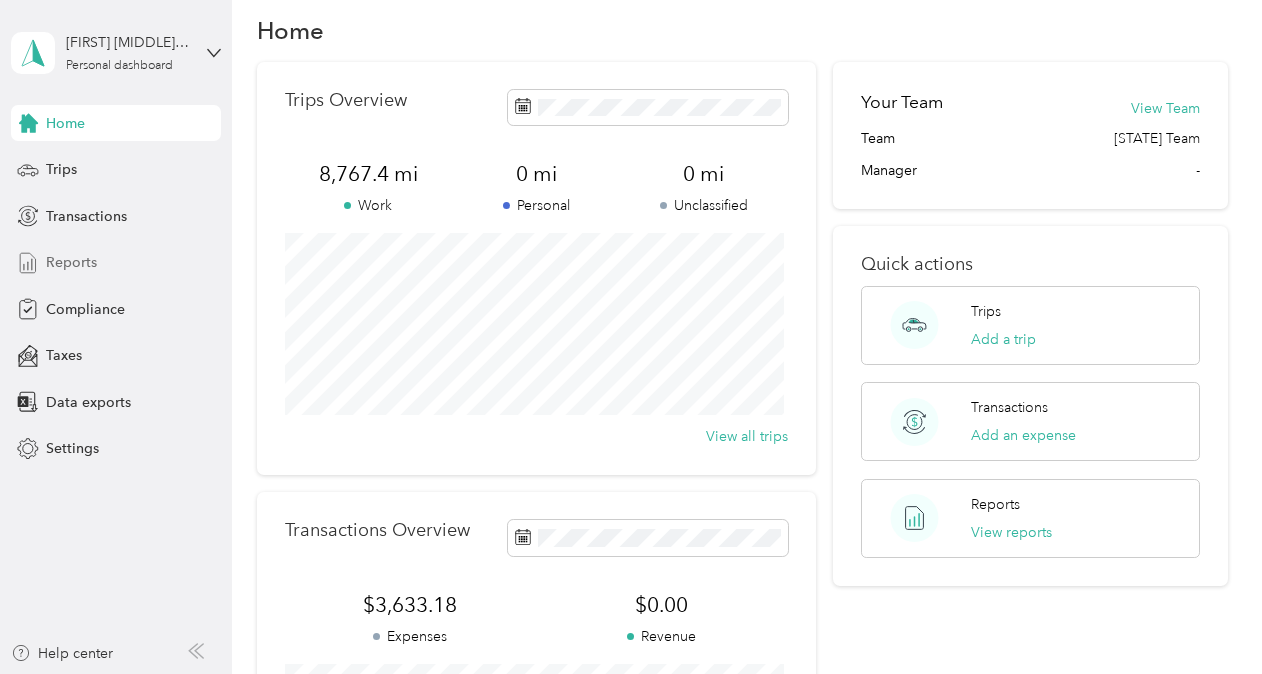 click on "Reports" at bounding box center (71, 262) 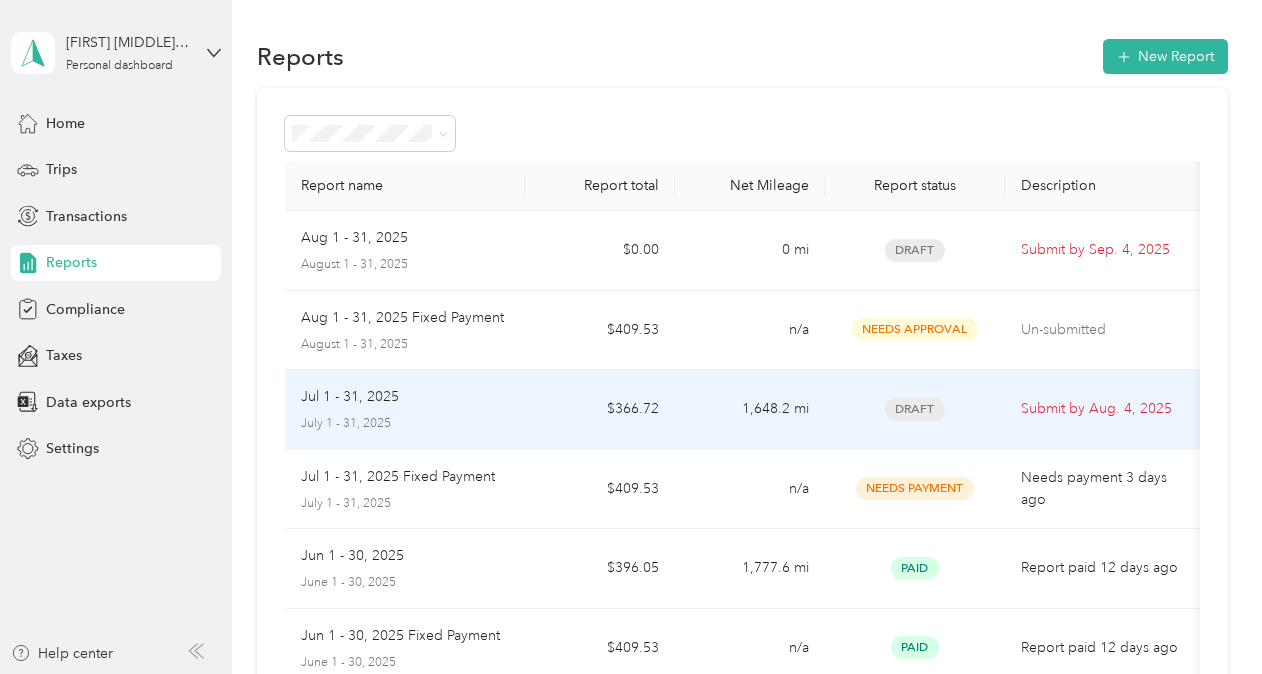 click on "Jul 1 - 31, 2025 July 1 - 31, 2025" at bounding box center (405, 409) 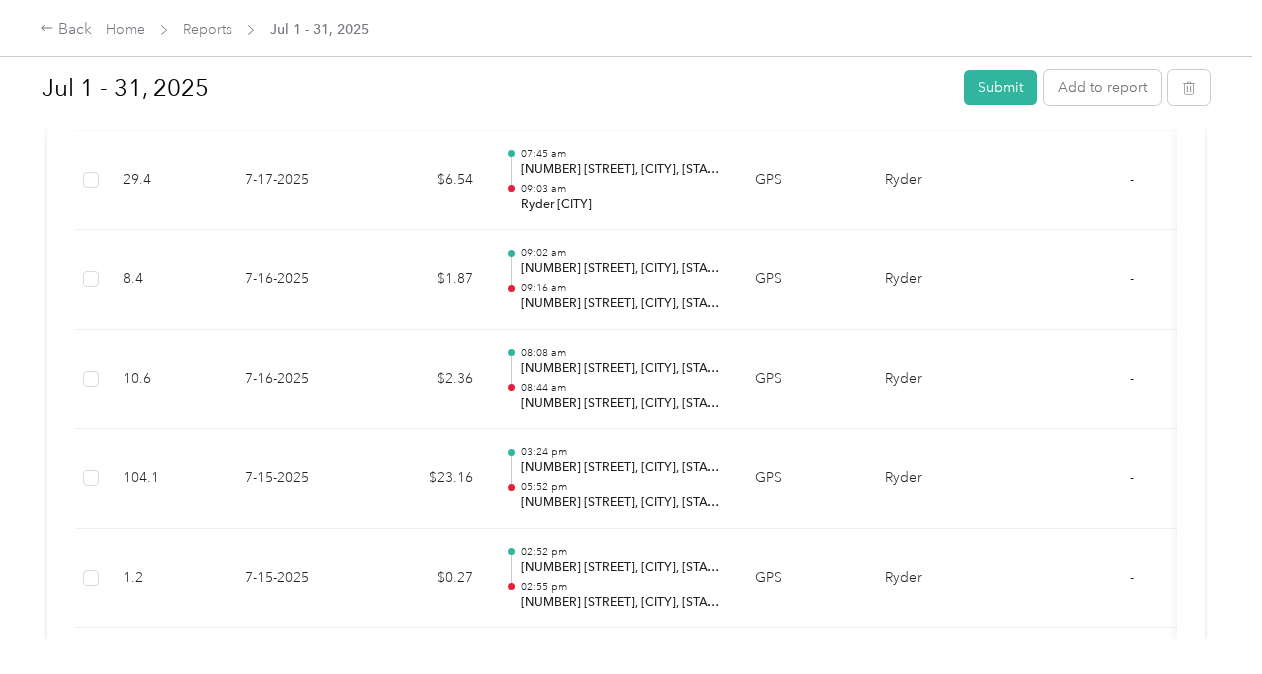 scroll, scrollTop: 2016, scrollLeft: 0, axis: vertical 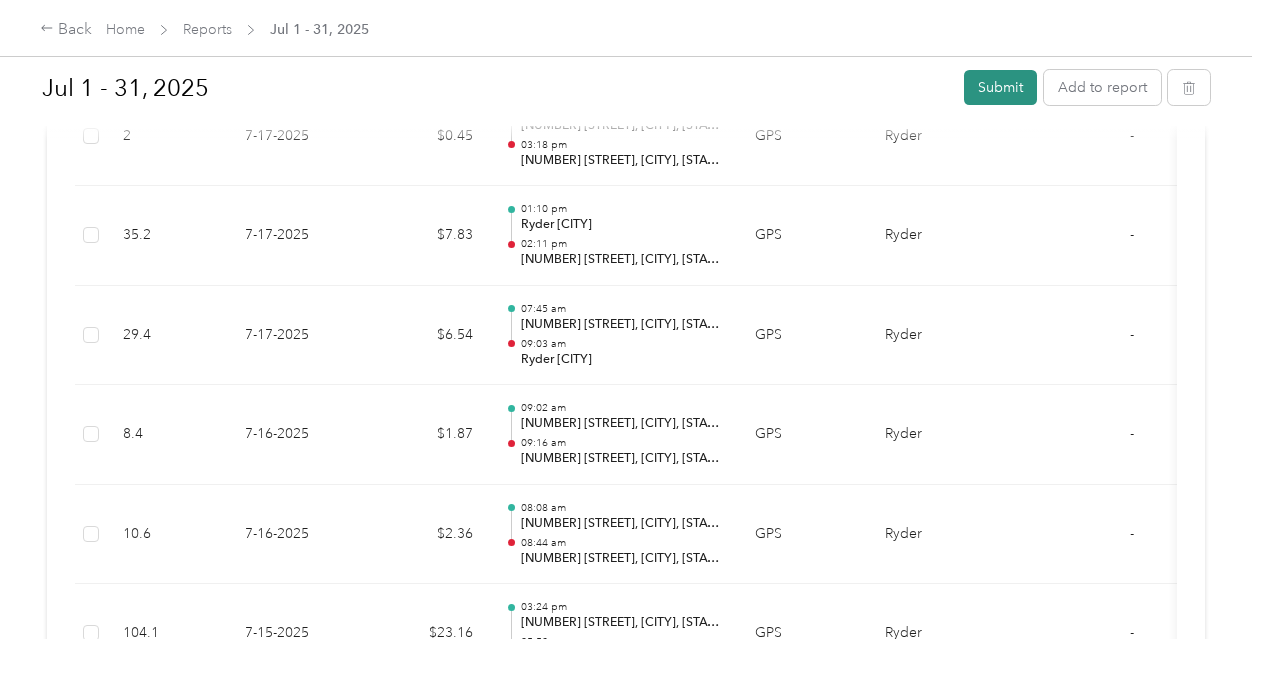 click on "Submit" at bounding box center [1000, 87] 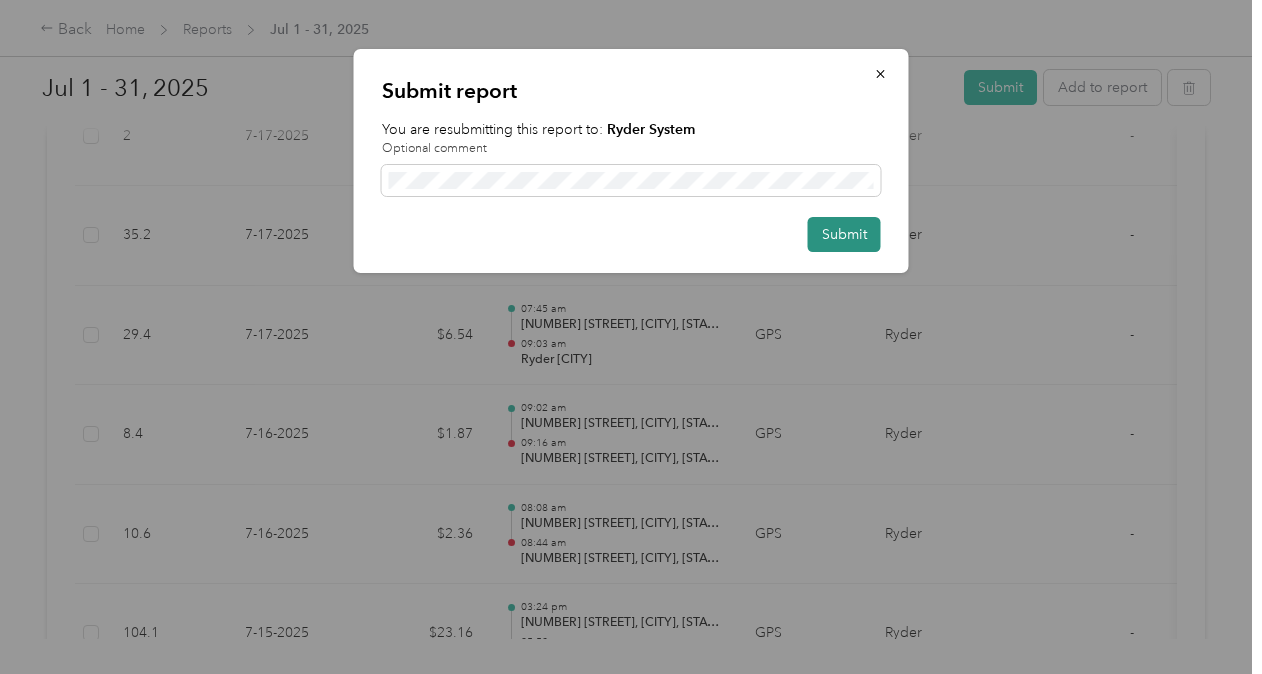 click on "Submit" at bounding box center (844, 234) 